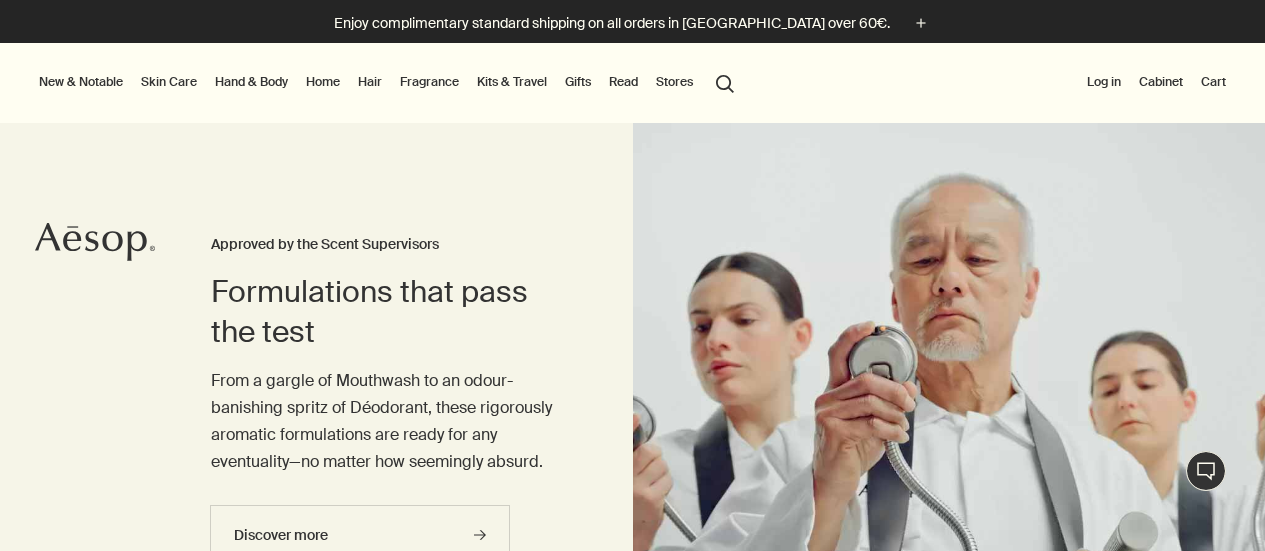 scroll, scrollTop: 0, scrollLeft: 0, axis: both 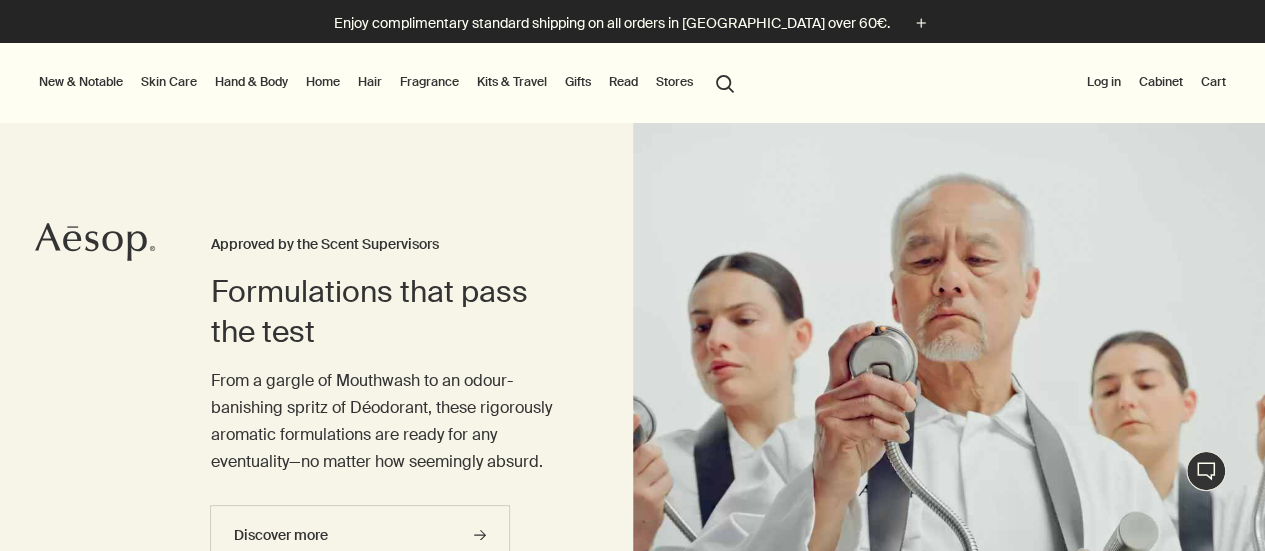 click on "Stores" at bounding box center [674, 82] 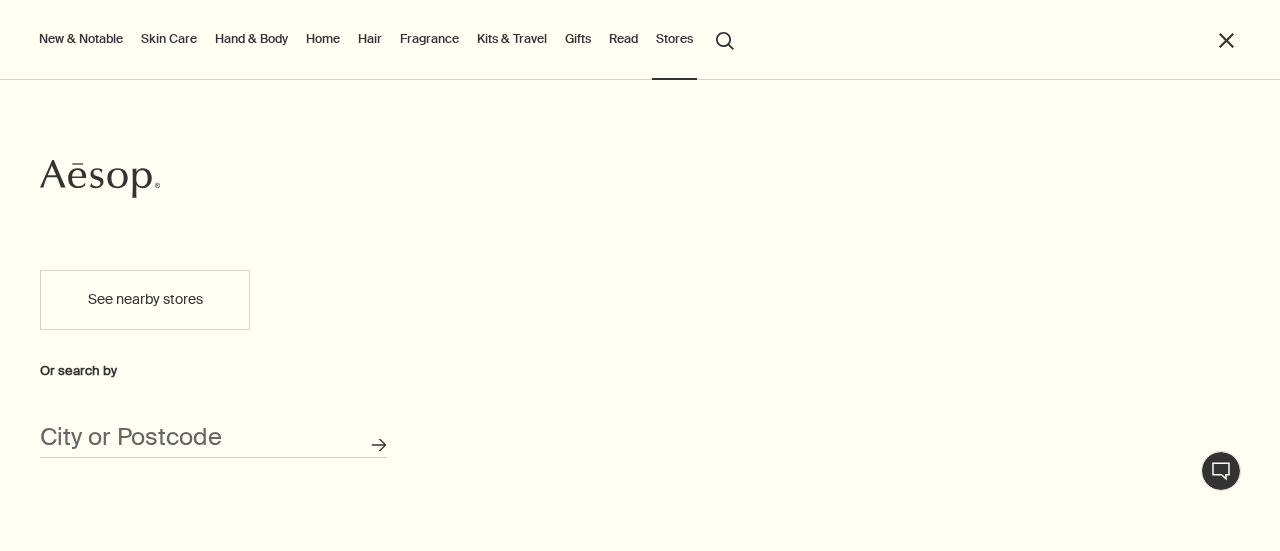 click on "See nearby stores" at bounding box center [145, 300] 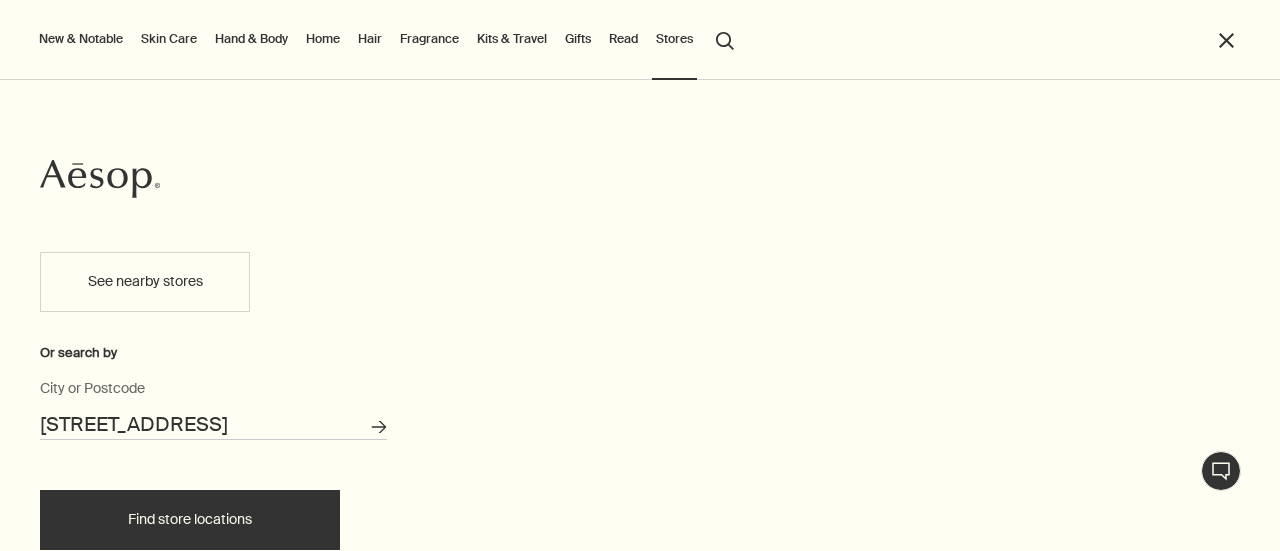 scroll, scrollTop: 0, scrollLeft: 0, axis: both 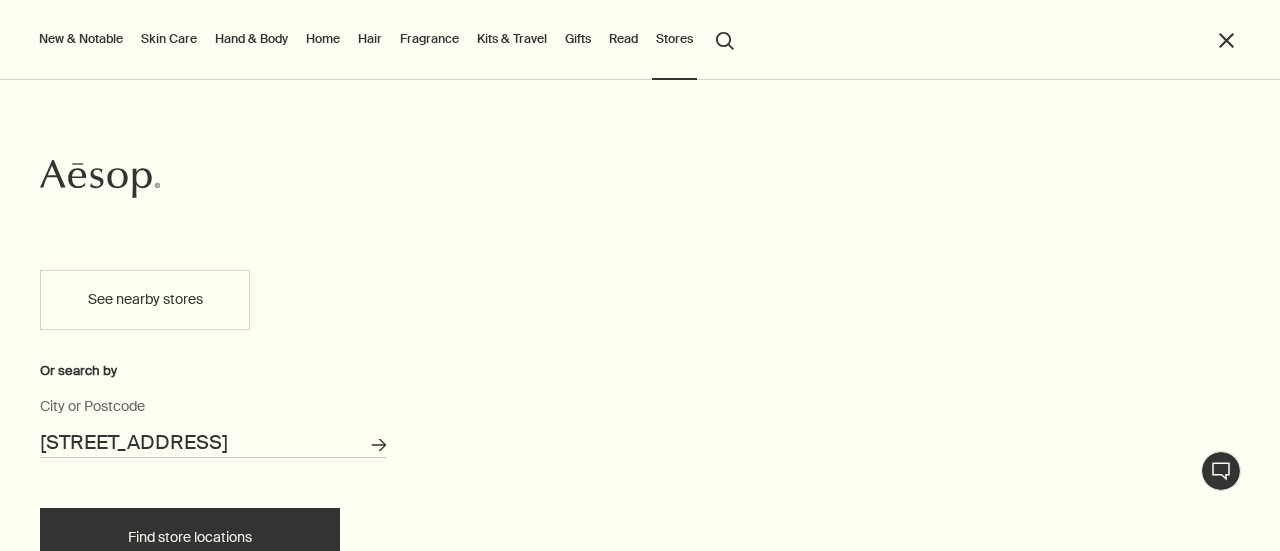 click on "Aesop" 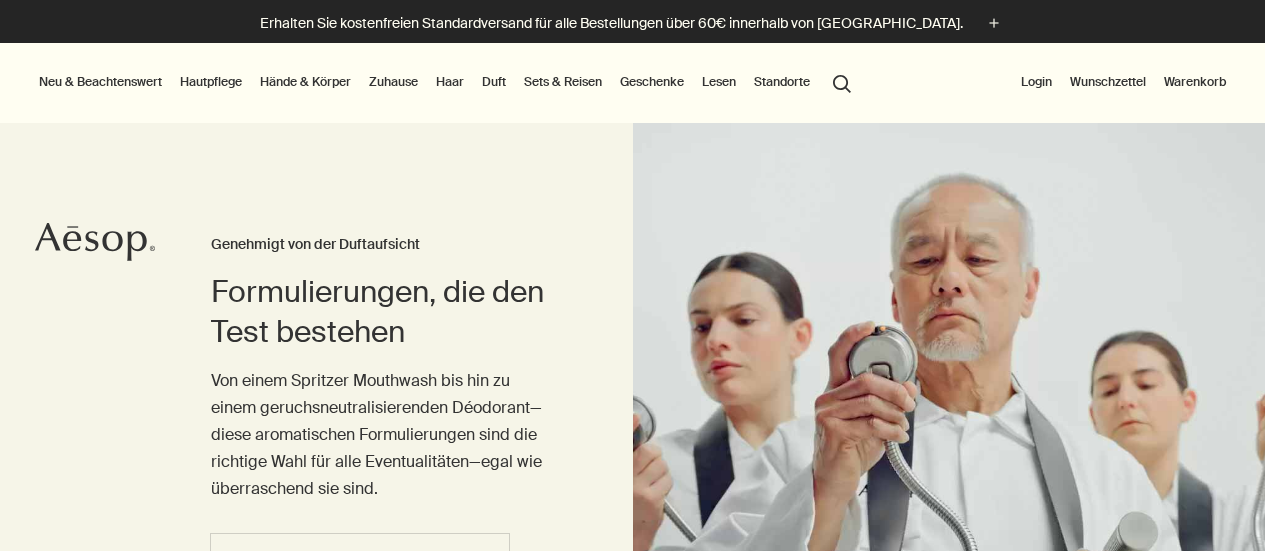 scroll, scrollTop: 0, scrollLeft: 0, axis: both 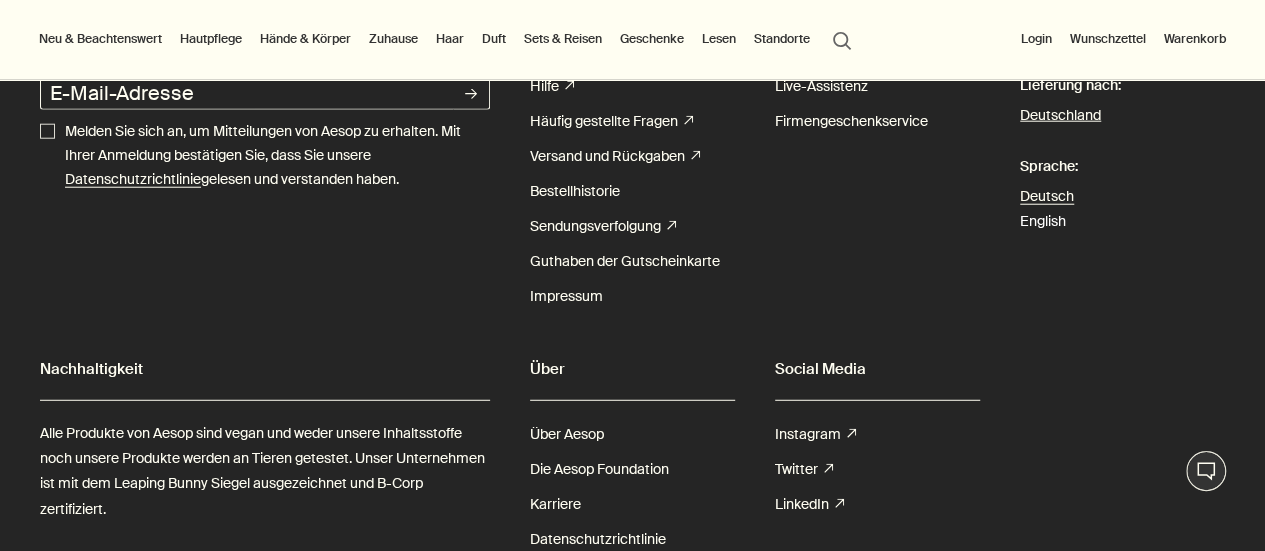 click on "English" at bounding box center [1043, 221] 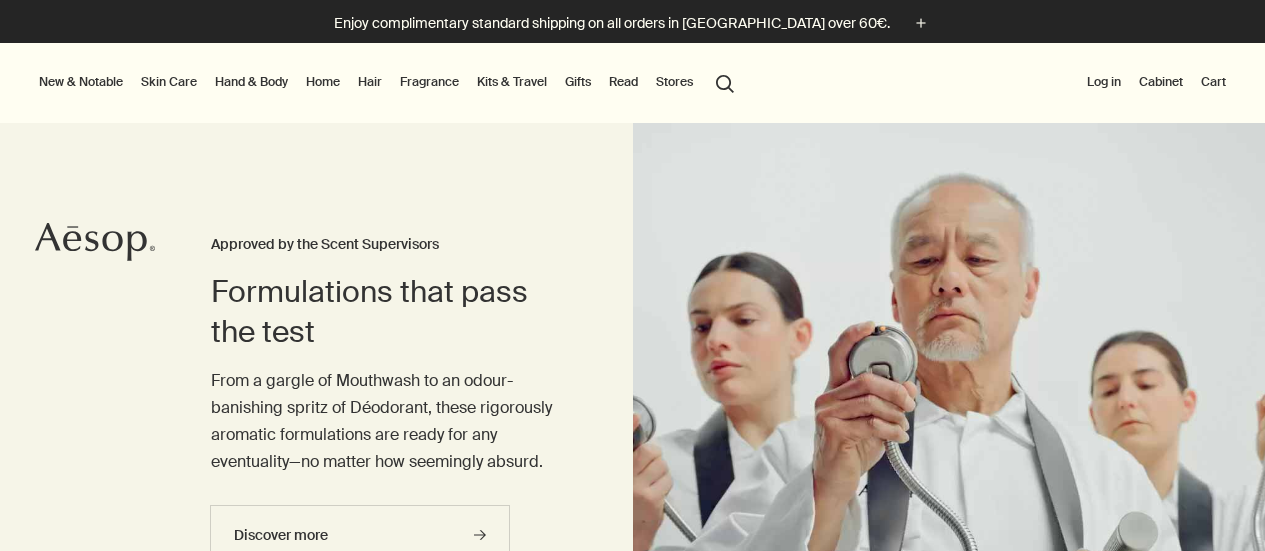 scroll, scrollTop: 0, scrollLeft: 0, axis: both 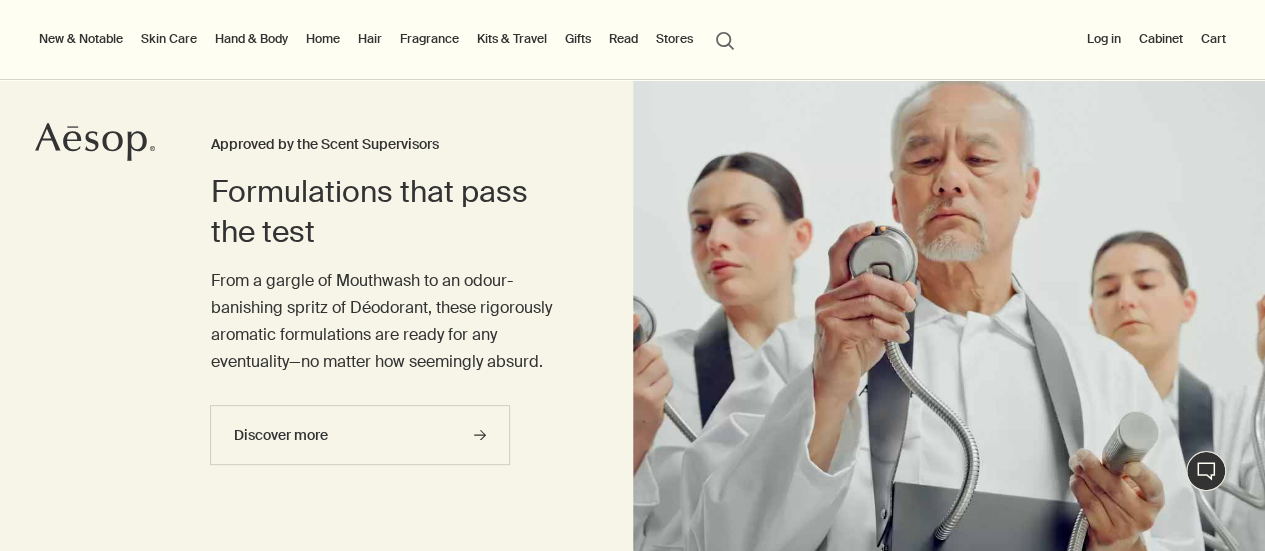 click on "Stores" at bounding box center [674, 39] 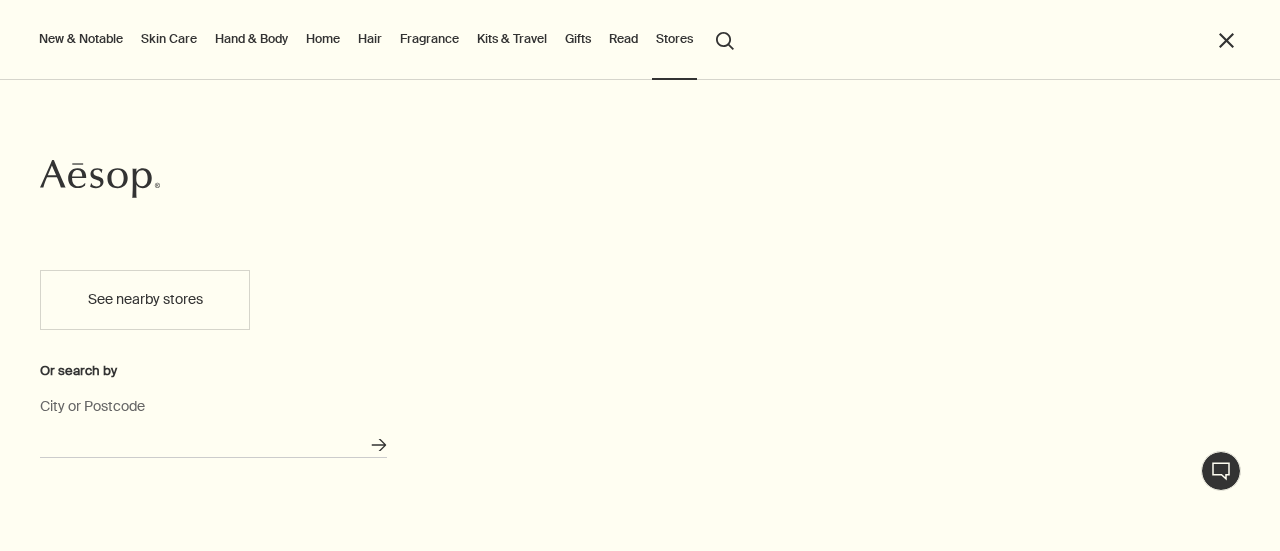click on "City or Postcode" at bounding box center (213, 442) 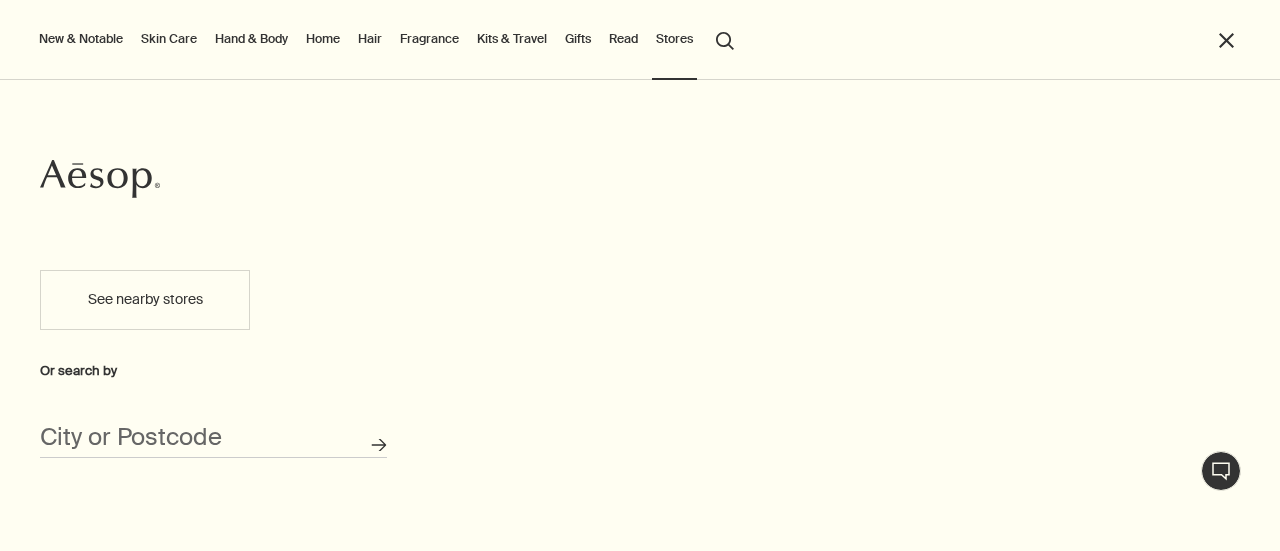 click on "Or search by" at bounding box center [213, 371] 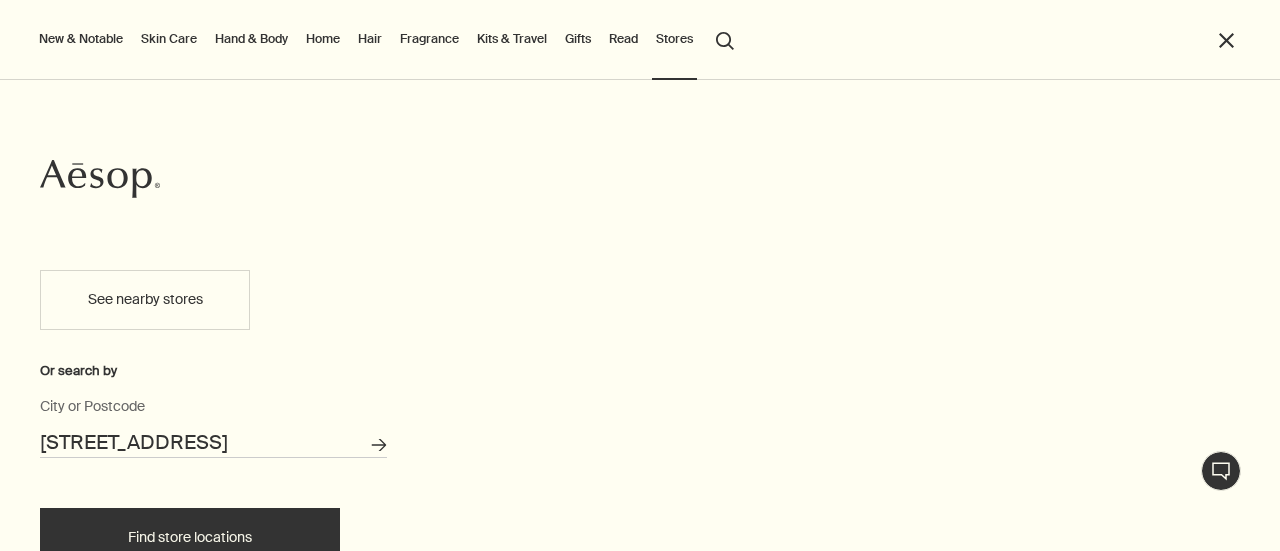 click on "Find store locations" at bounding box center (190, 538) 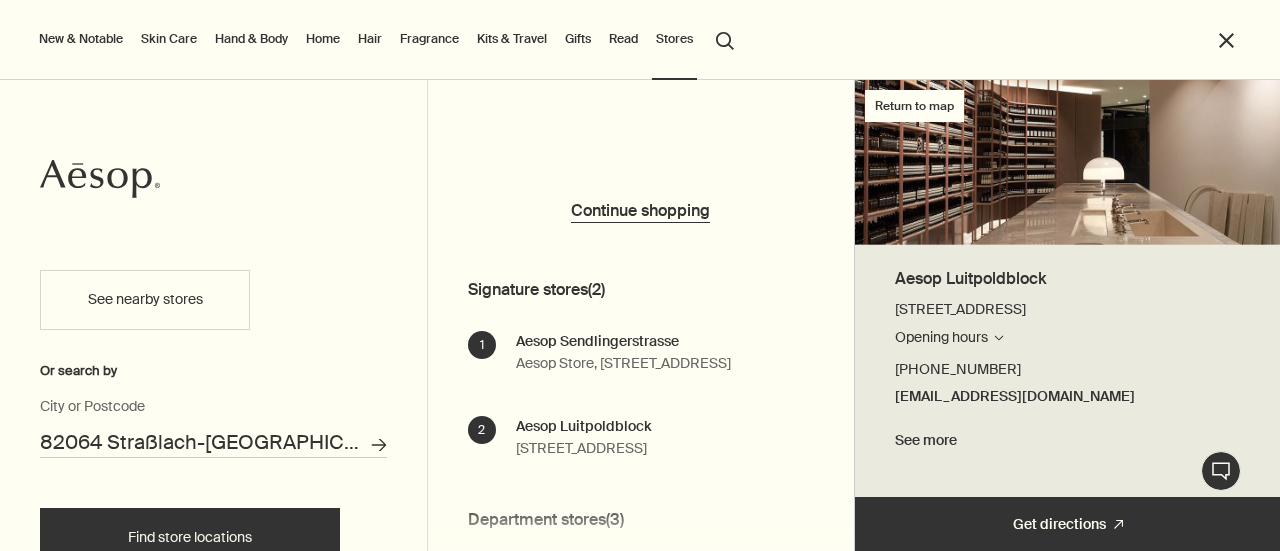 click on "Aesop Luitpoldblock" at bounding box center (583, 427) 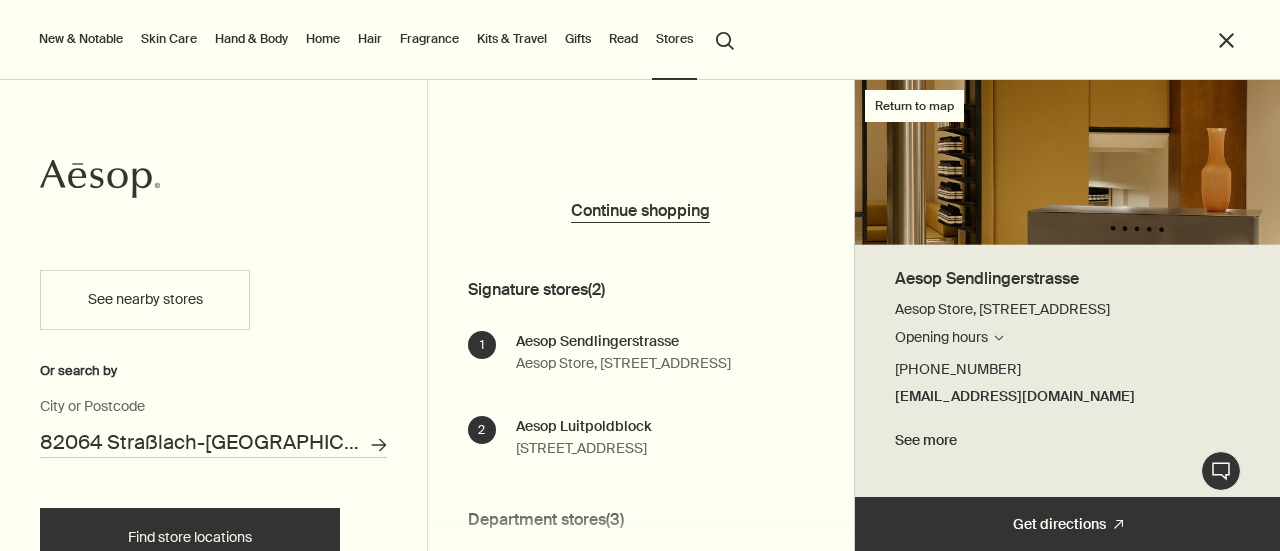 click on "See more" at bounding box center (1068, 441) 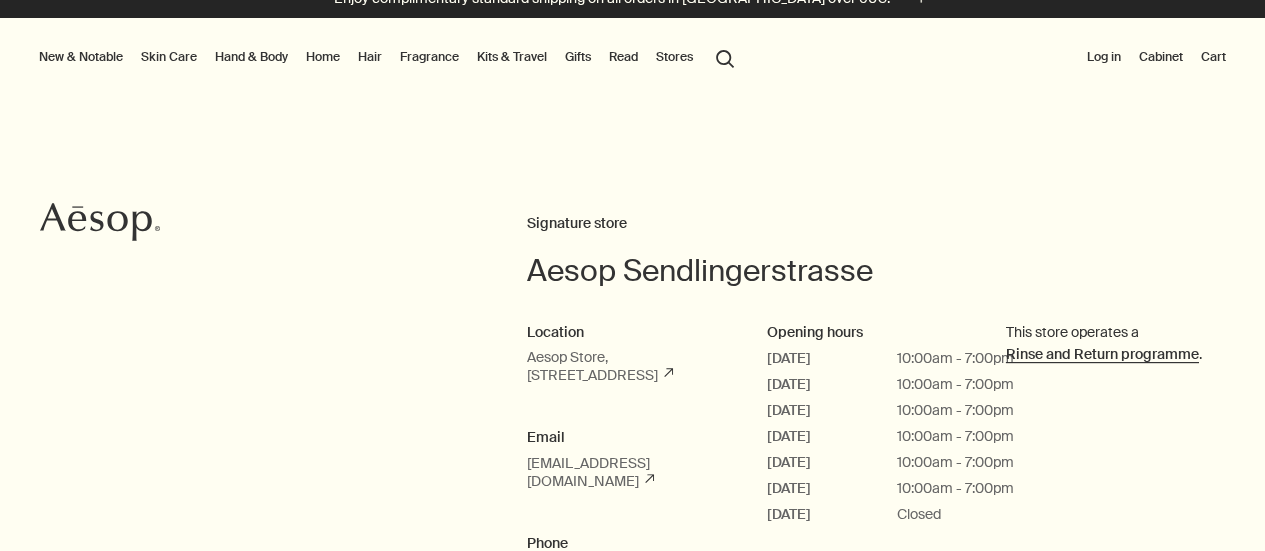 scroll, scrollTop: 0, scrollLeft: 0, axis: both 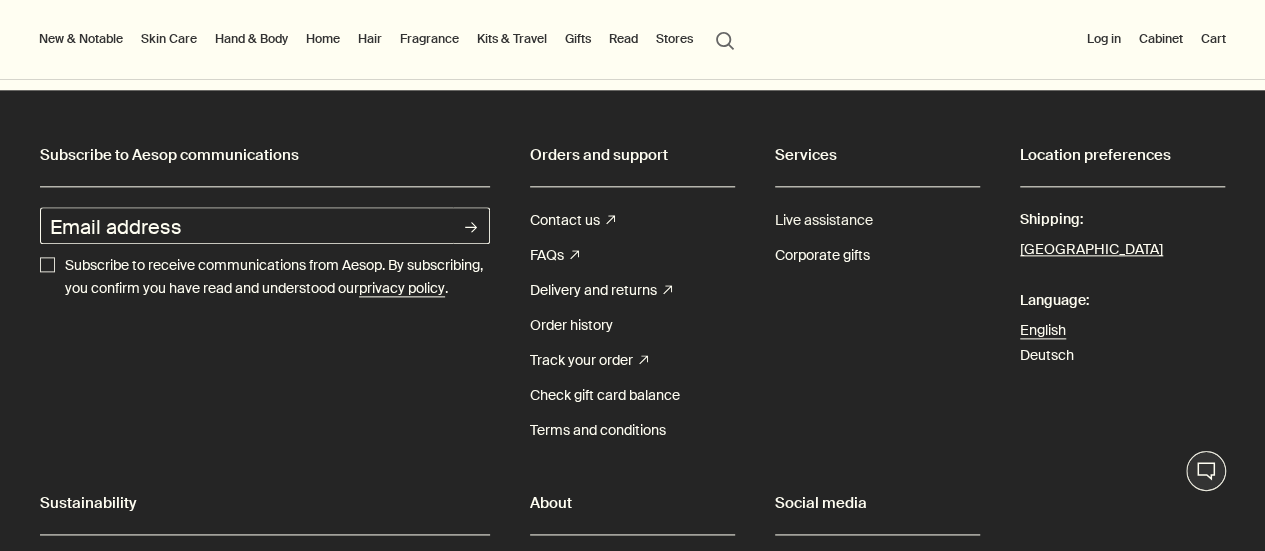 click on "Live assistance" at bounding box center [824, 220] 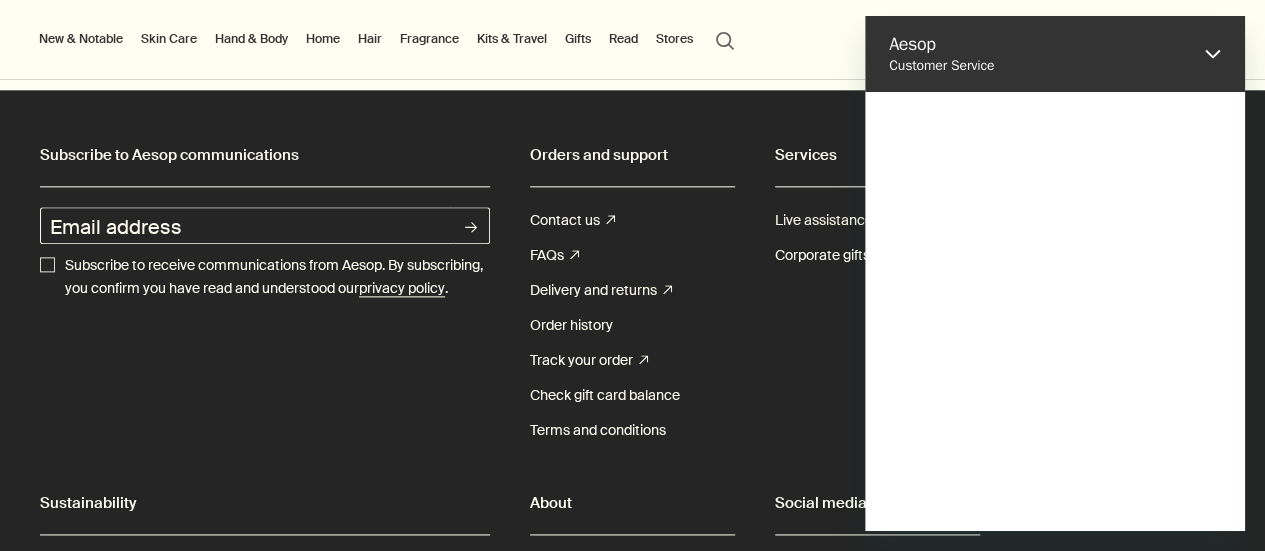 scroll, scrollTop: 0, scrollLeft: 0, axis: both 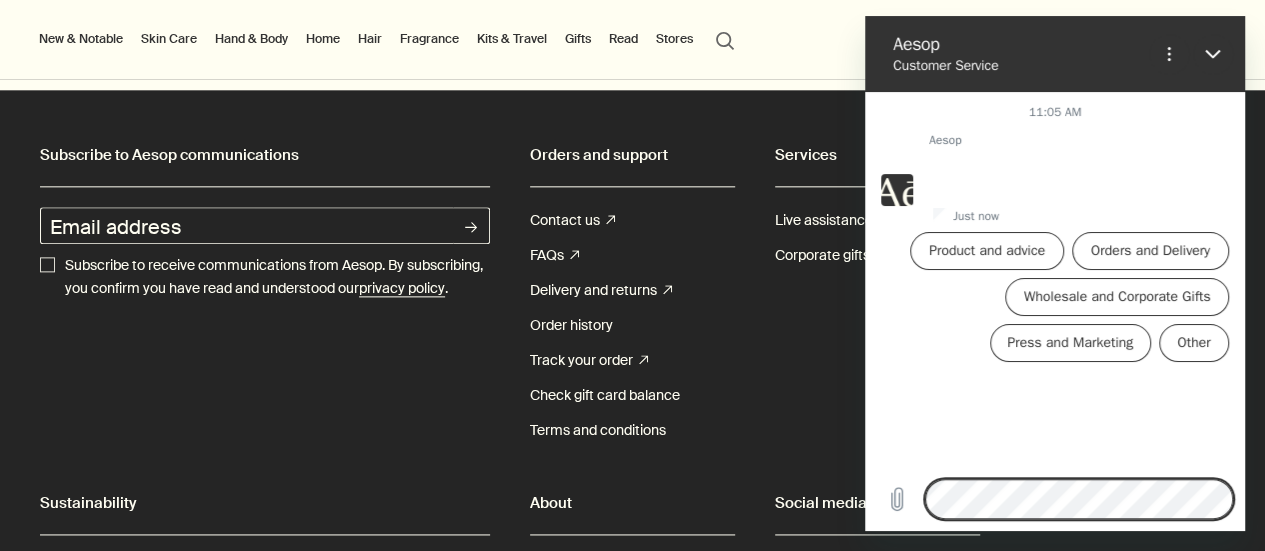 click on "Order history" at bounding box center [632, 325] 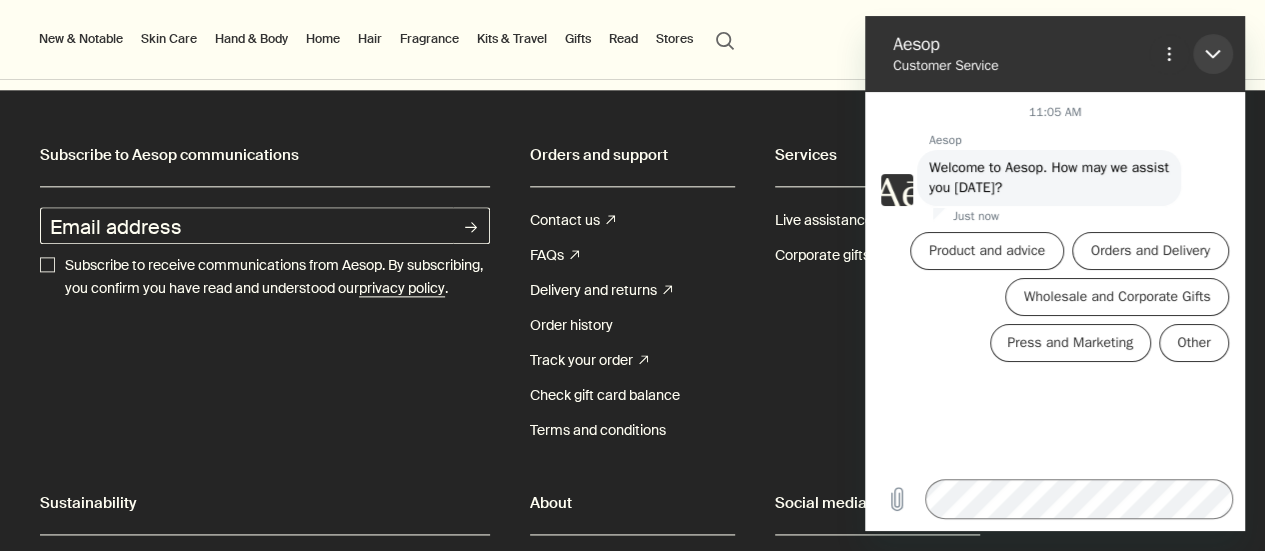 click 